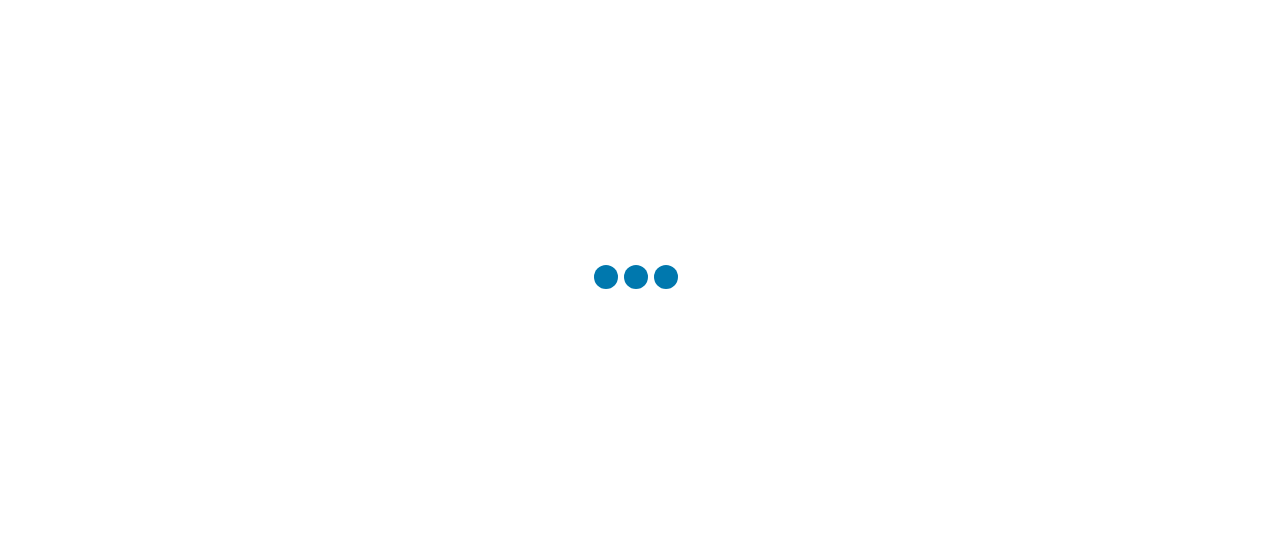 scroll, scrollTop: 0, scrollLeft: 0, axis: both 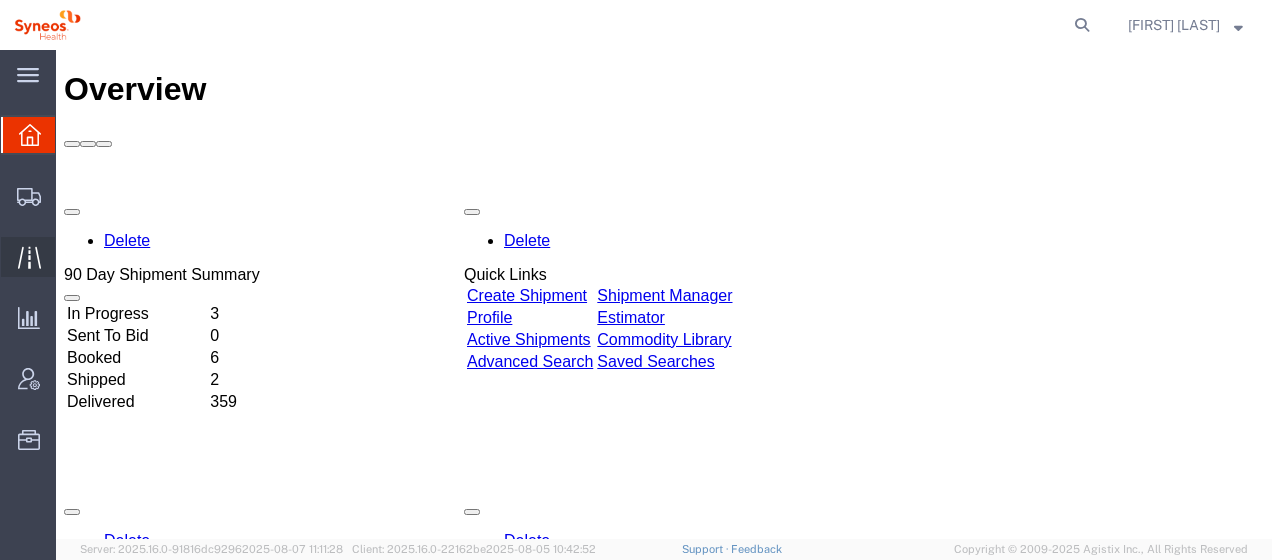 click on "Traffic" 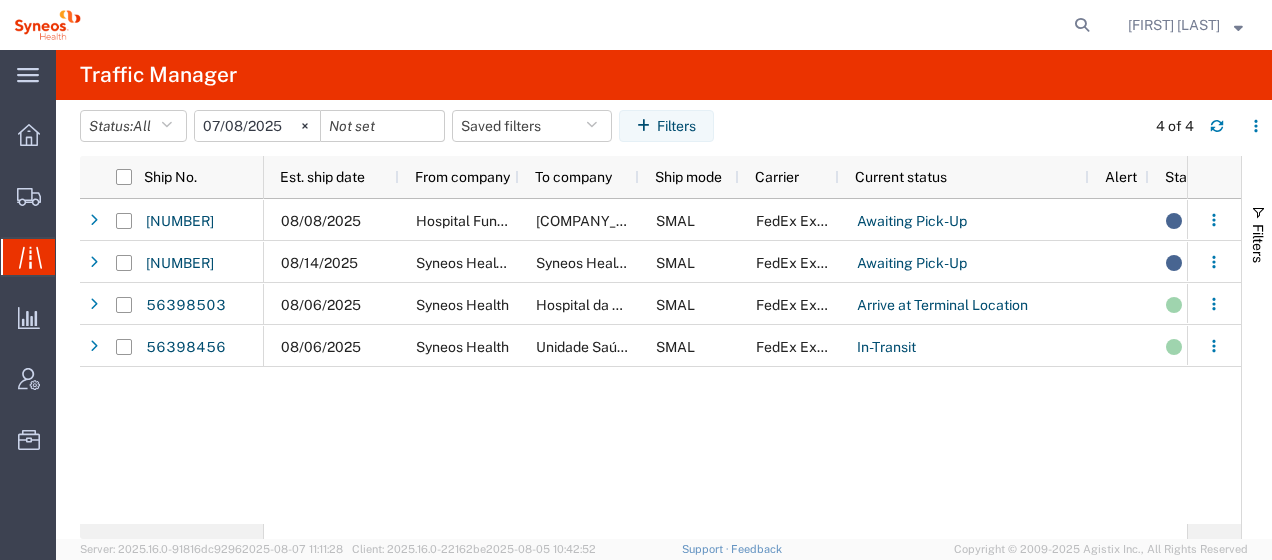 click on "[DATE] [COMPANY_NAME]. [DEPARTMENT_NAME] [COMPANY_NAME]. [DEPARTMENT_NAME] [CARRIER_NAME] [STATUS] [STATUS] [COMPANY_NAME] [DATE] [COMPANY_NAME] [COMPANY_NAME] [CARRIER_NAME] [STATUS] [STATUS] [COMPANY_NAME] [DATE] [COMPANY_NAME] [COMPANY_NAME] [CARRIER_NAME] [STATUS] [STATUS] [COMPANY_NAME]" 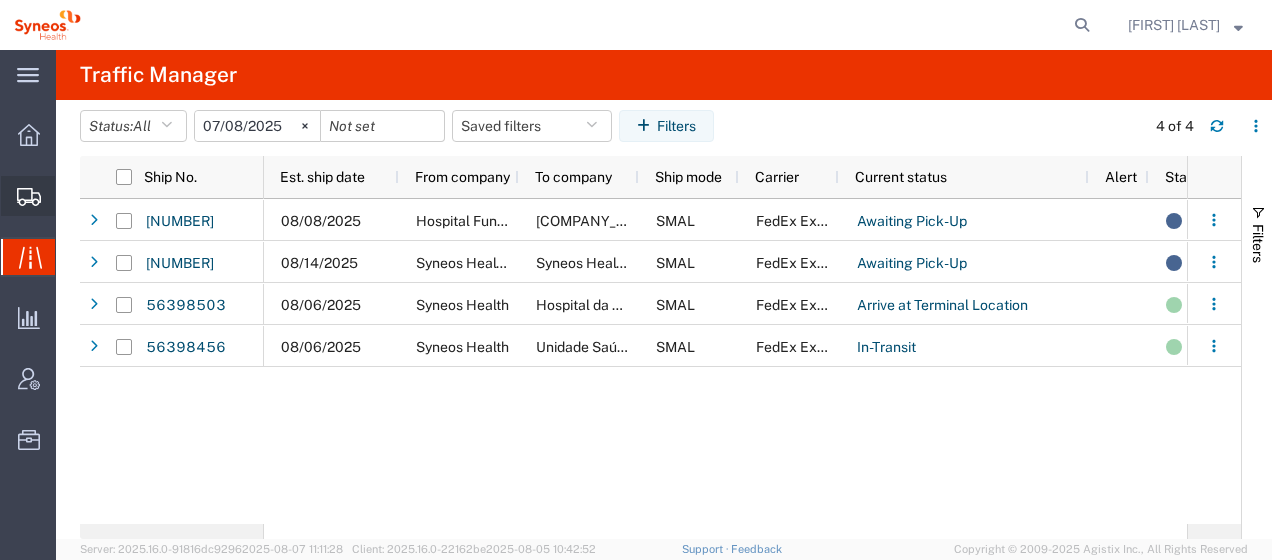 click on "Shipment Manager" 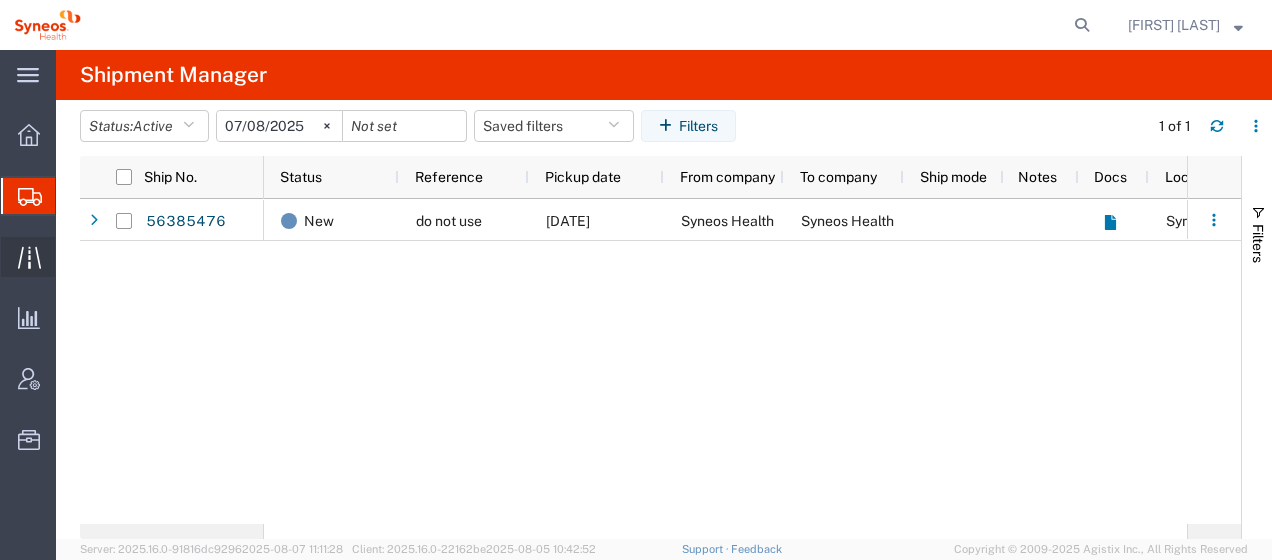click 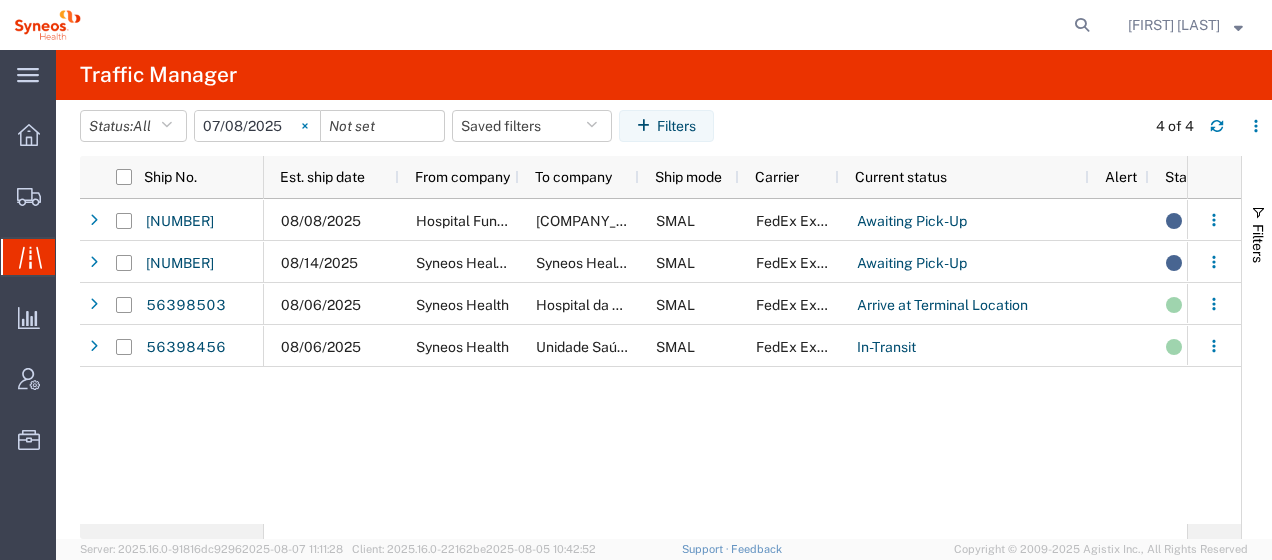 click at bounding box center [305, 126] 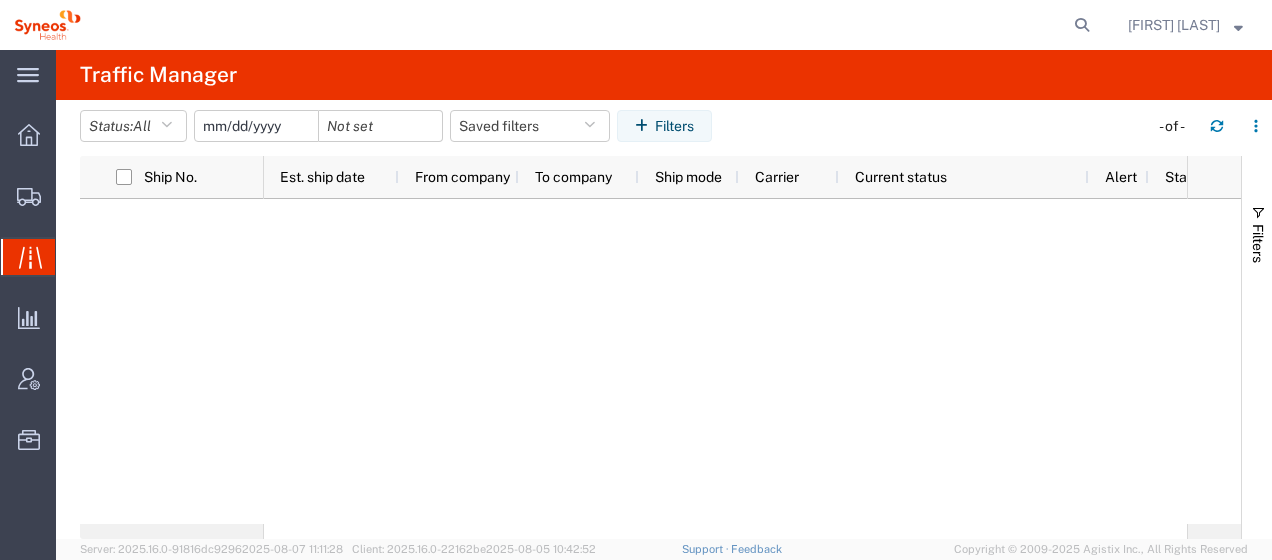 click 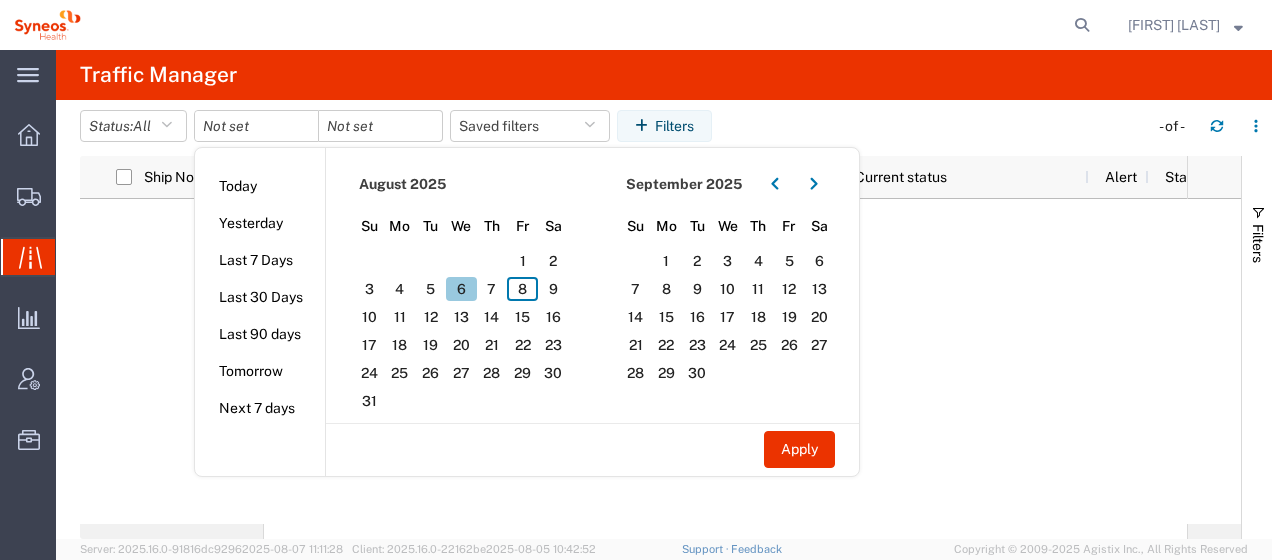 click on "6" 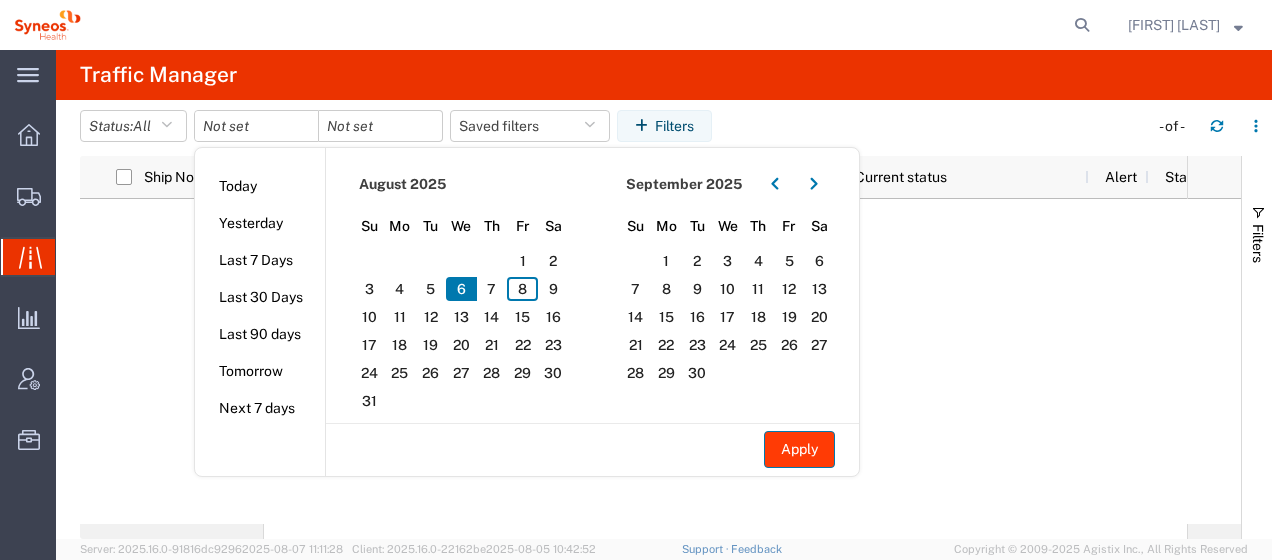 click on "Apply" 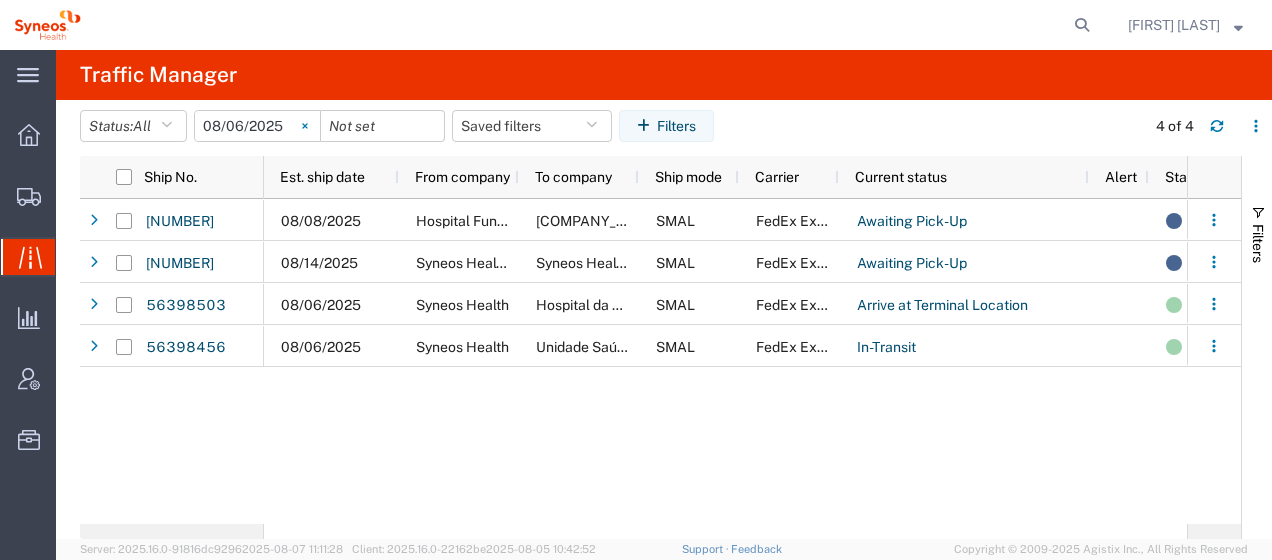 click at bounding box center [305, 126] 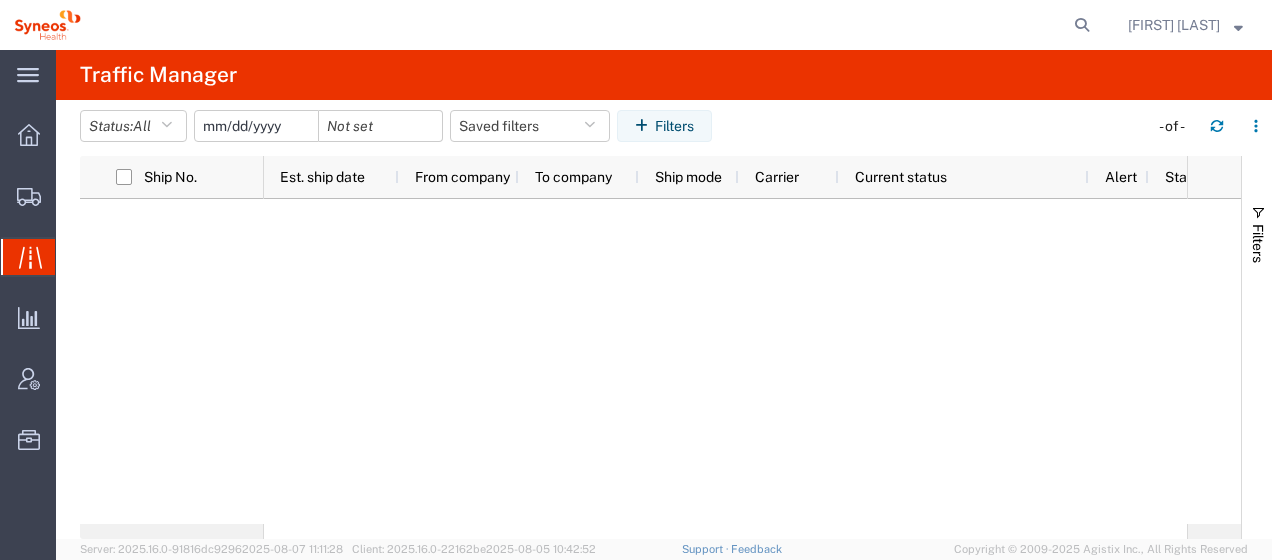 click 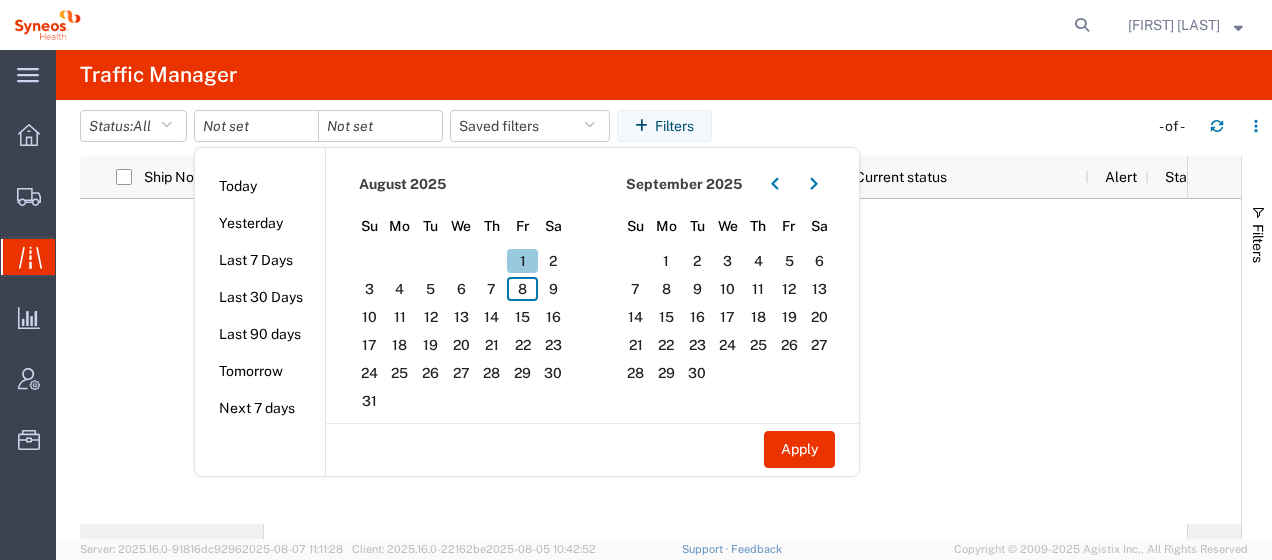 click on "1" 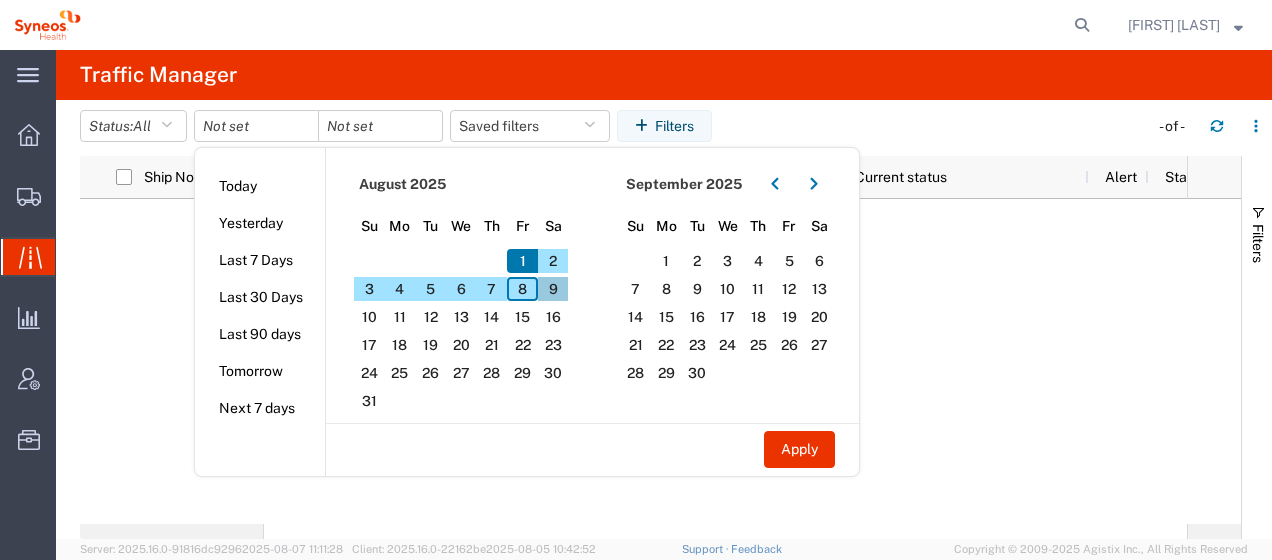 click on "9" 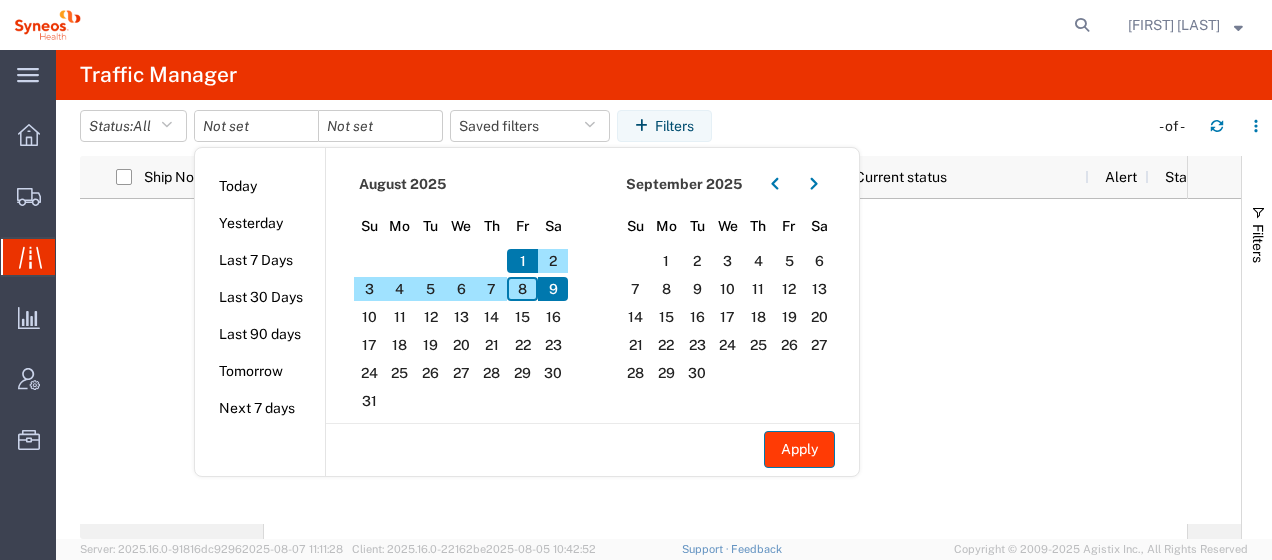 click on "Apply" 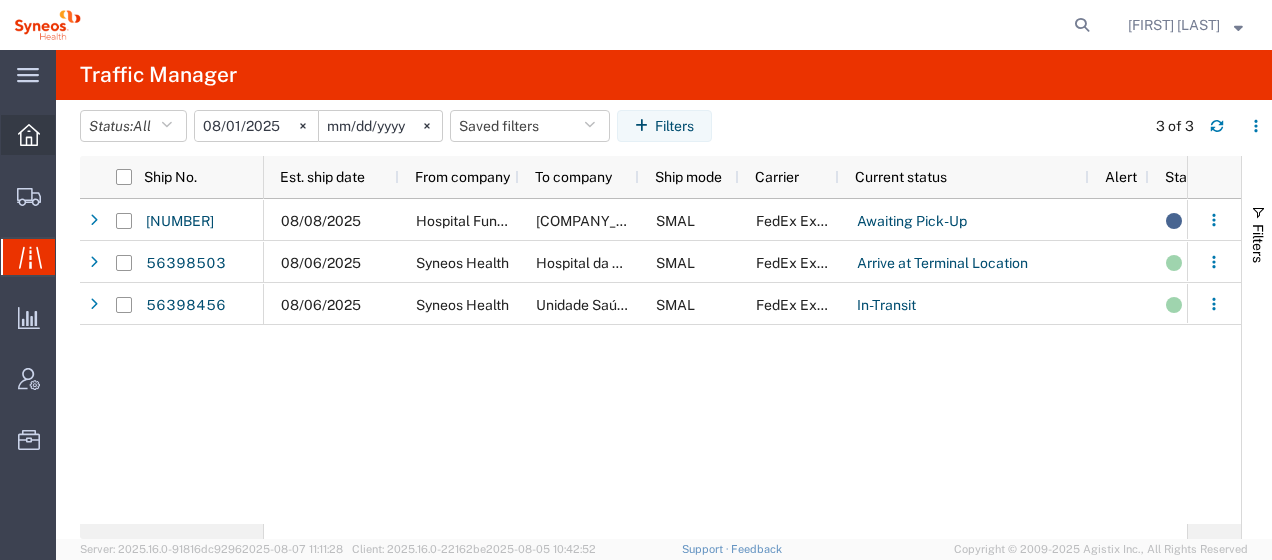 click 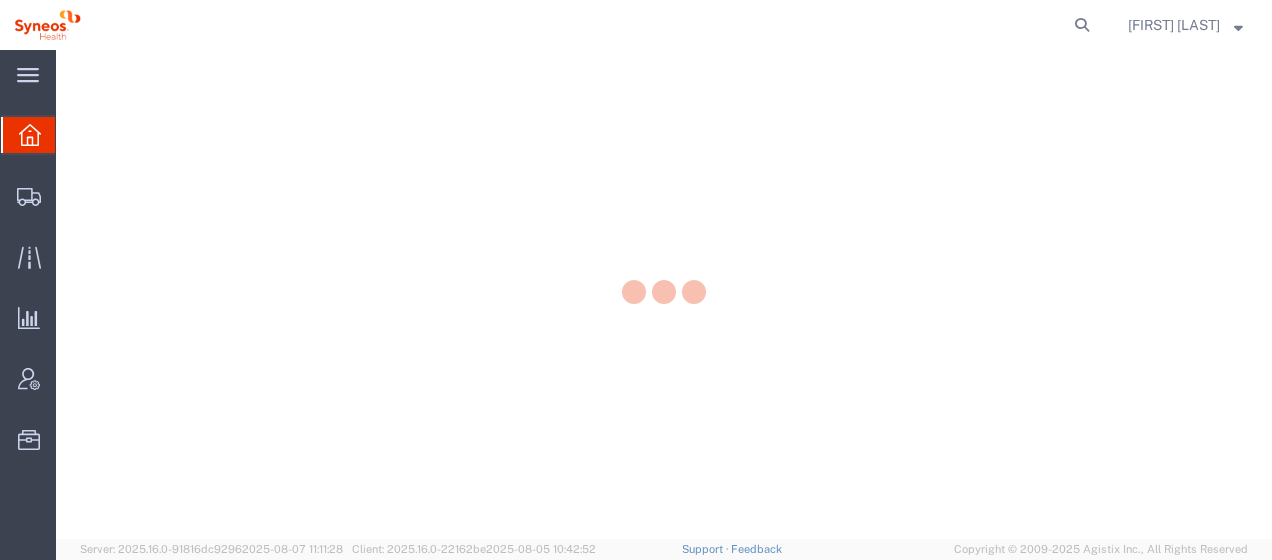 scroll, scrollTop: 0, scrollLeft: 0, axis: both 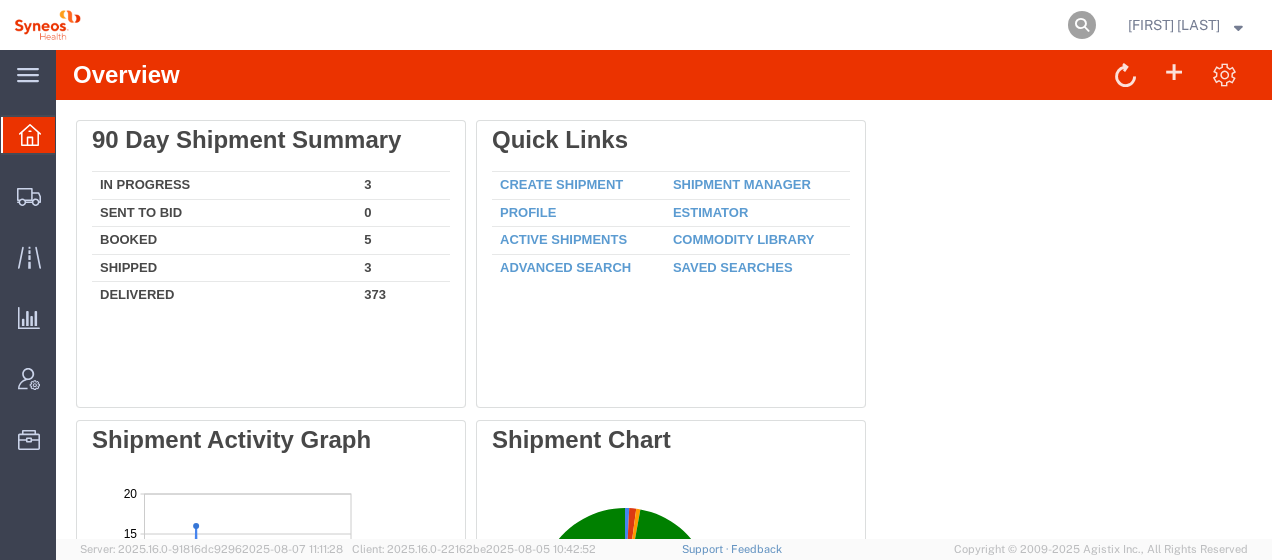 click 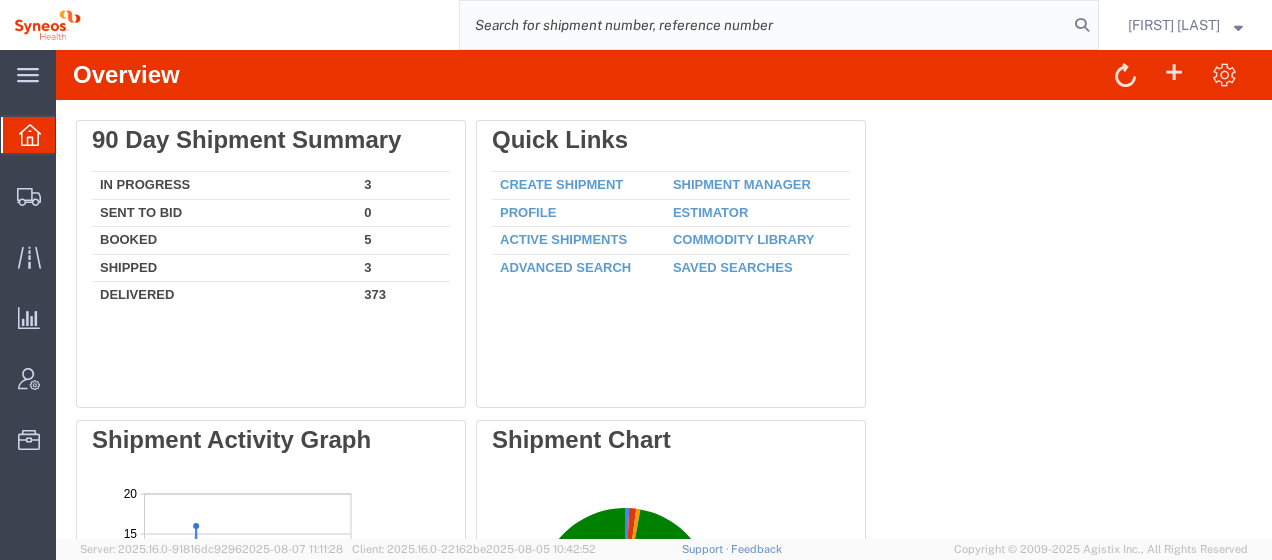 click 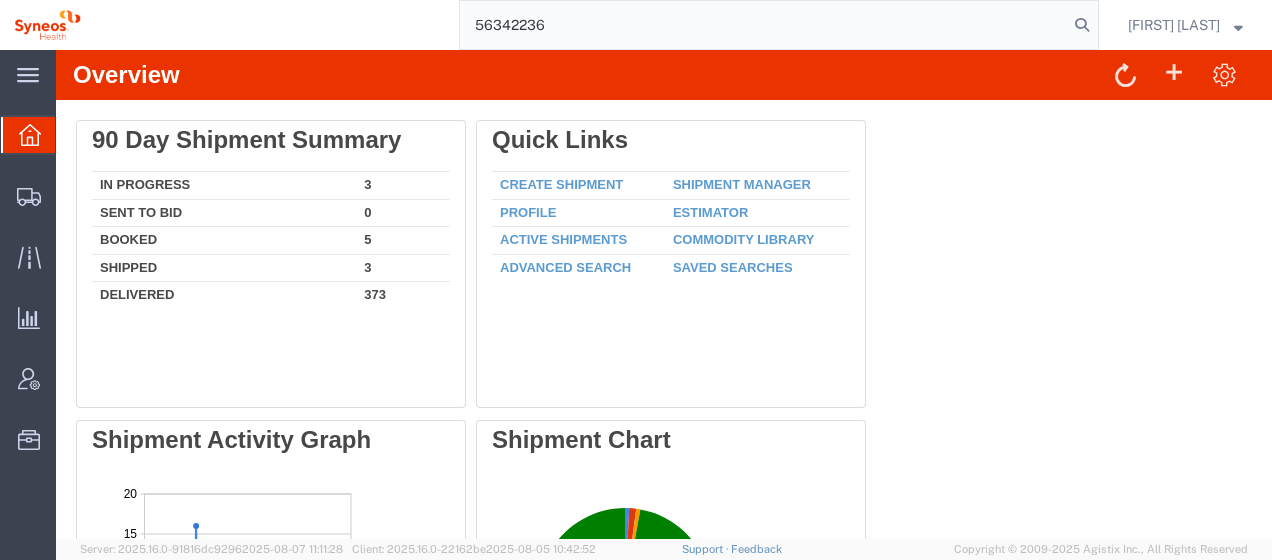 type on "56342236" 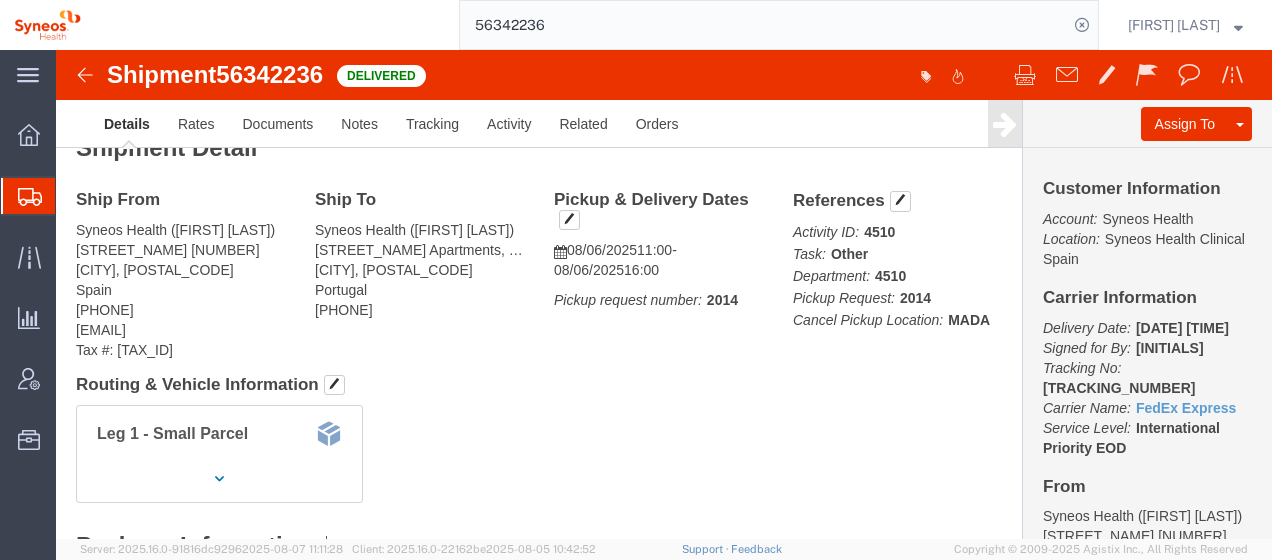 scroll, scrollTop: 0, scrollLeft: 0, axis: both 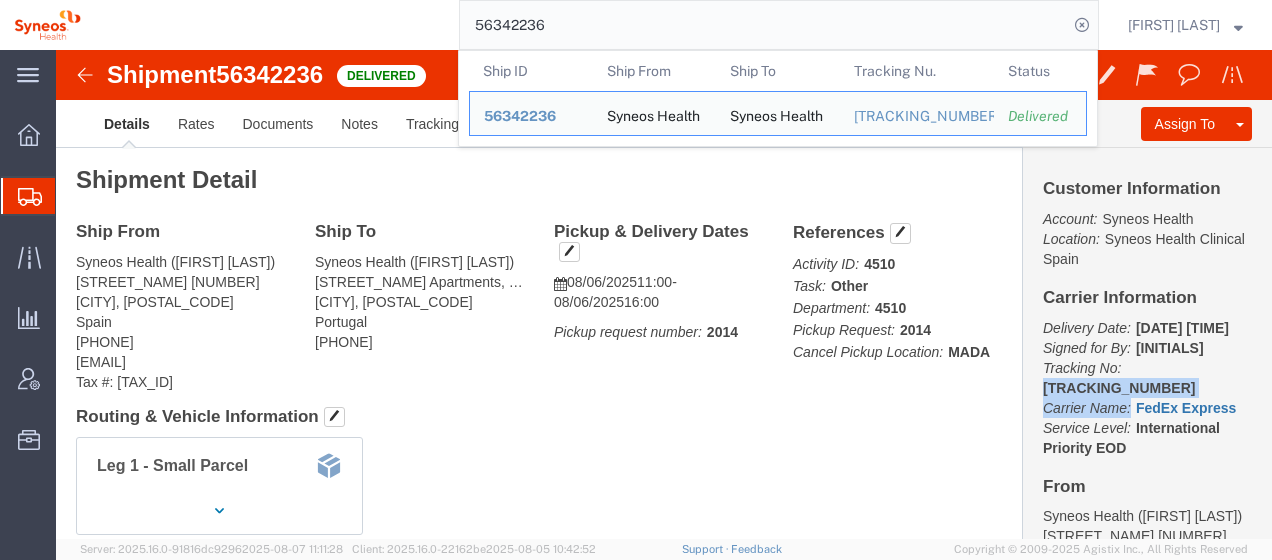 drag, startPoint x: 1154, startPoint y: 334, endPoint x: 1068, endPoint y: 351, distance: 87.66413 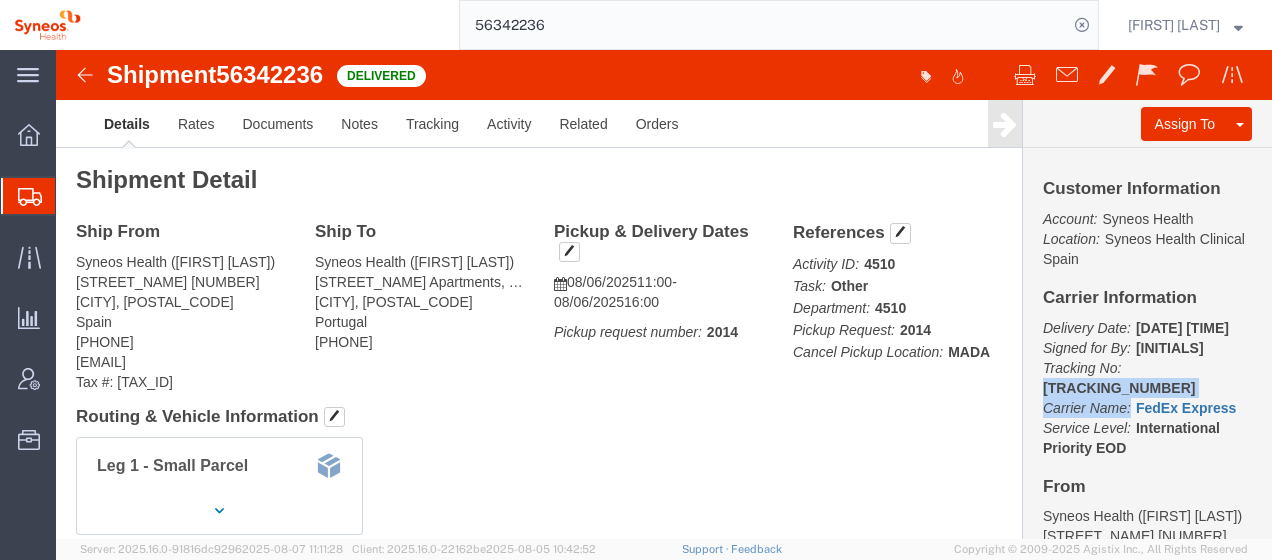 drag, startPoint x: 1068, startPoint y: 352, endPoint x: 1162, endPoint y: 349, distance: 94.04786 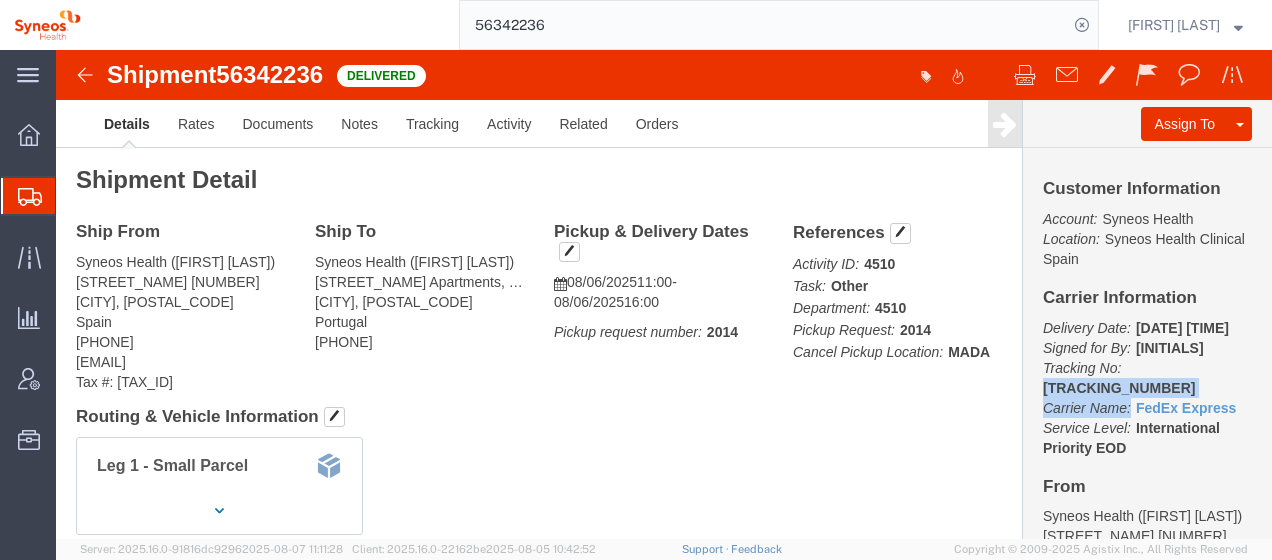 click on "Delivery Date: [DATE] [TIME] Signed for By: [INITIALS] Tracking No: [TRACKING_NUMBER] Carrier Name: FedEx Express FedEx Express Service Level: International Priority EOD" 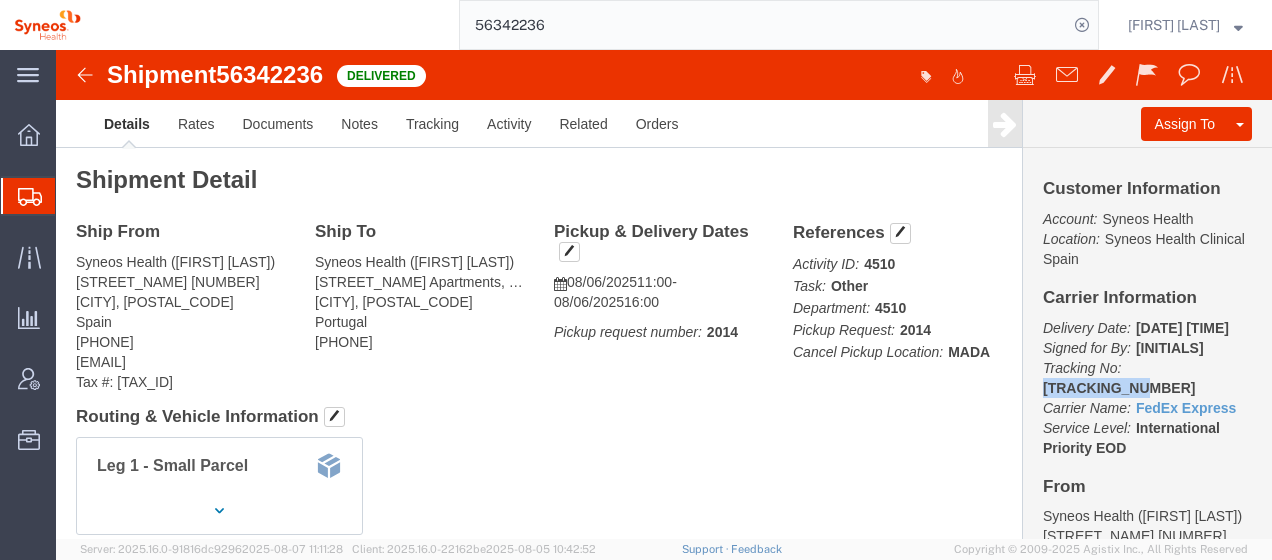 drag, startPoint x: 1148, startPoint y: 334, endPoint x: 1060, endPoint y: 342, distance: 88.362885 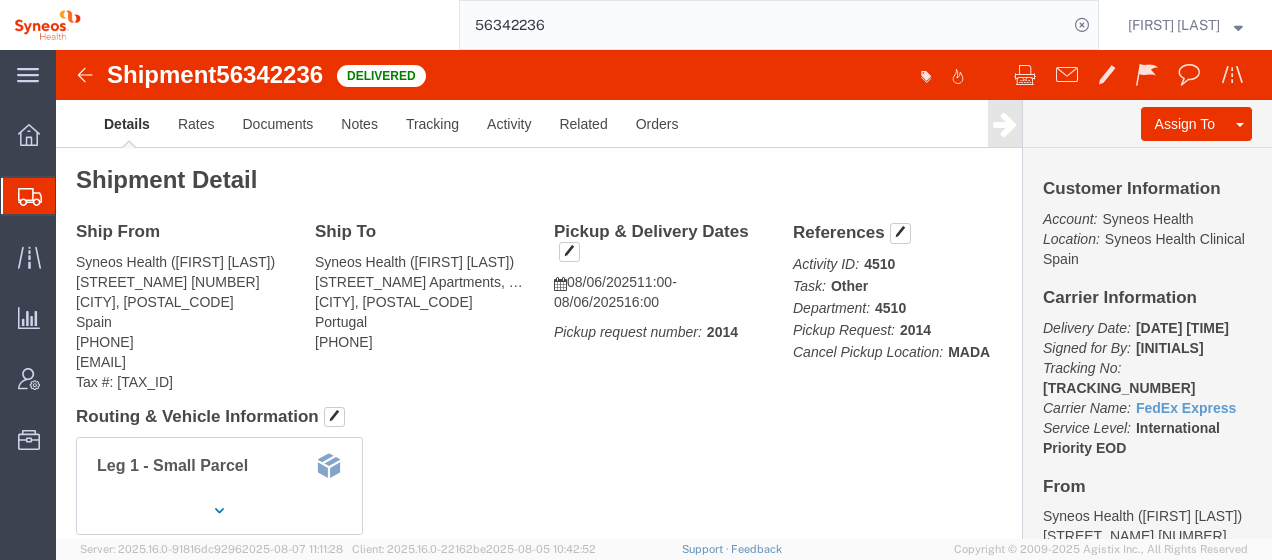 click on "Syneos Health ([FIRST] [LAST]) [STREET_NAME] Apartments, (1st floor, letter D), Travessa [CITY], [POSTAL_CODE] [COUNTRY] [PHONE]" 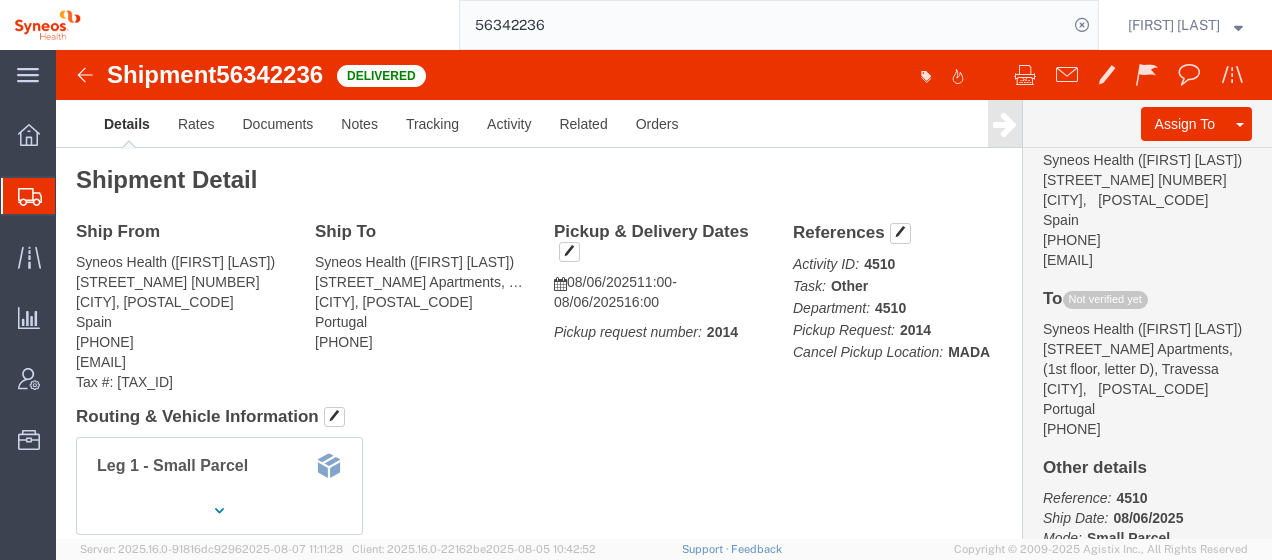 scroll, scrollTop: 400, scrollLeft: 0, axis: vertical 